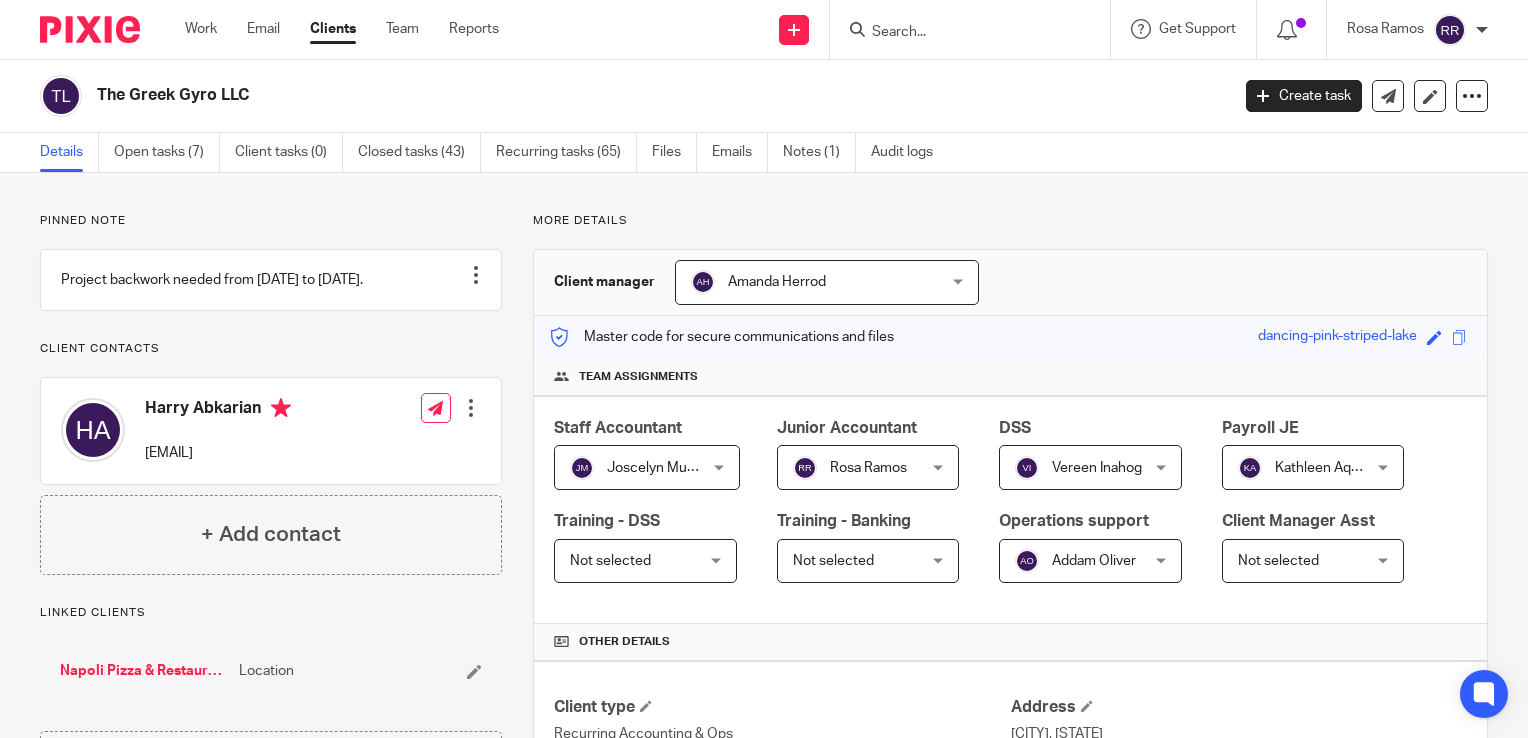 scroll, scrollTop: 0, scrollLeft: 0, axis: both 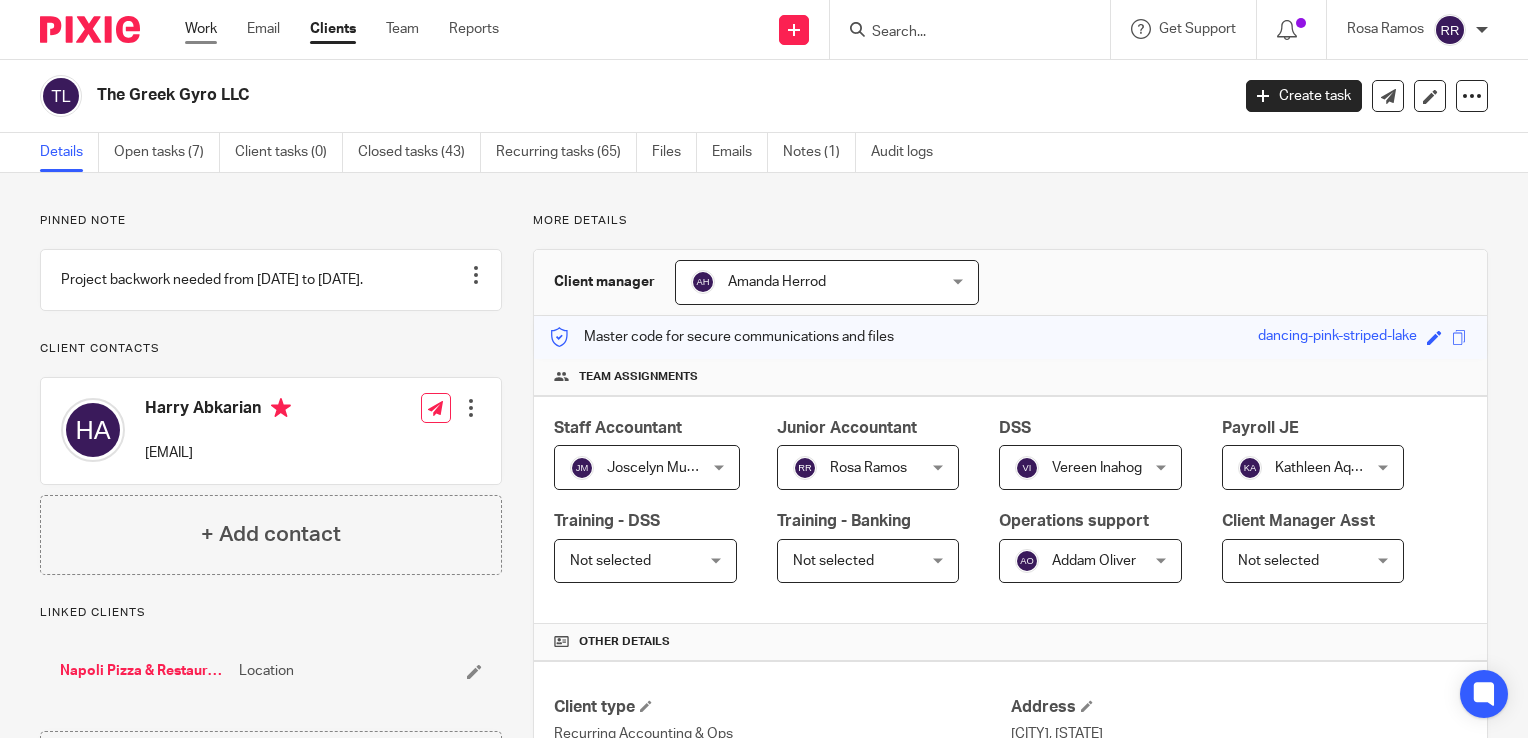 click on "Work" at bounding box center (201, 29) 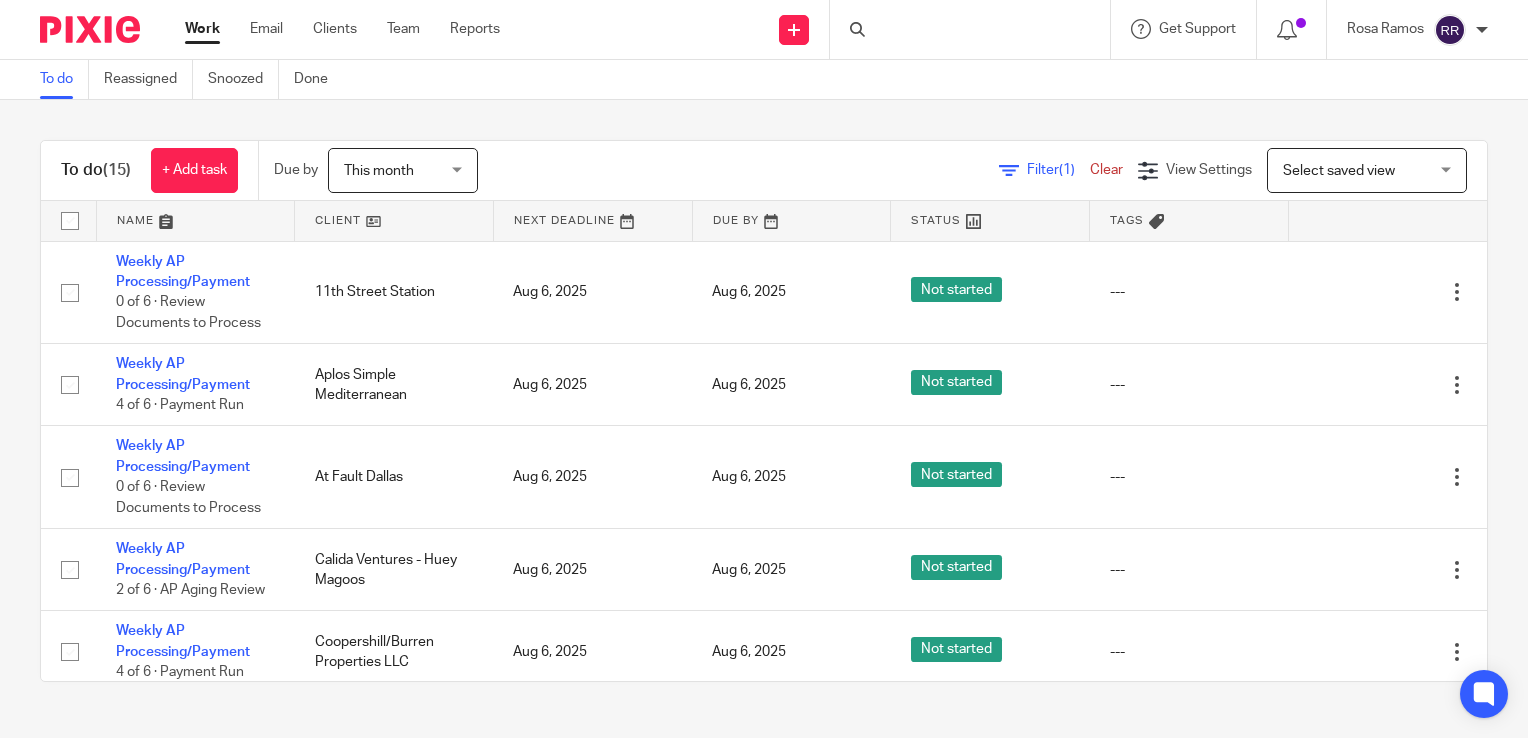 scroll, scrollTop: 0, scrollLeft: 0, axis: both 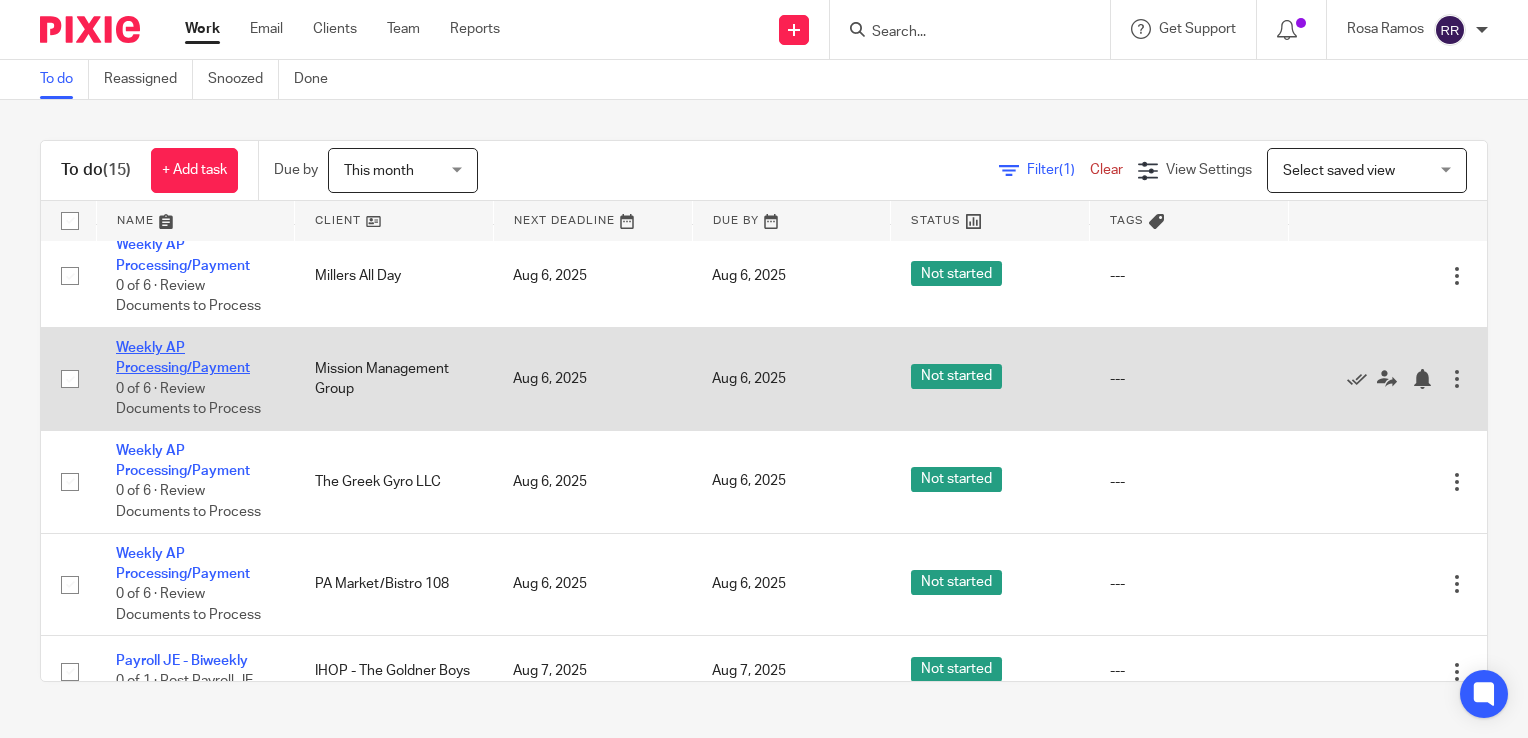 click on "Weekly AP Processing/Payment" at bounding box center (183, 358) 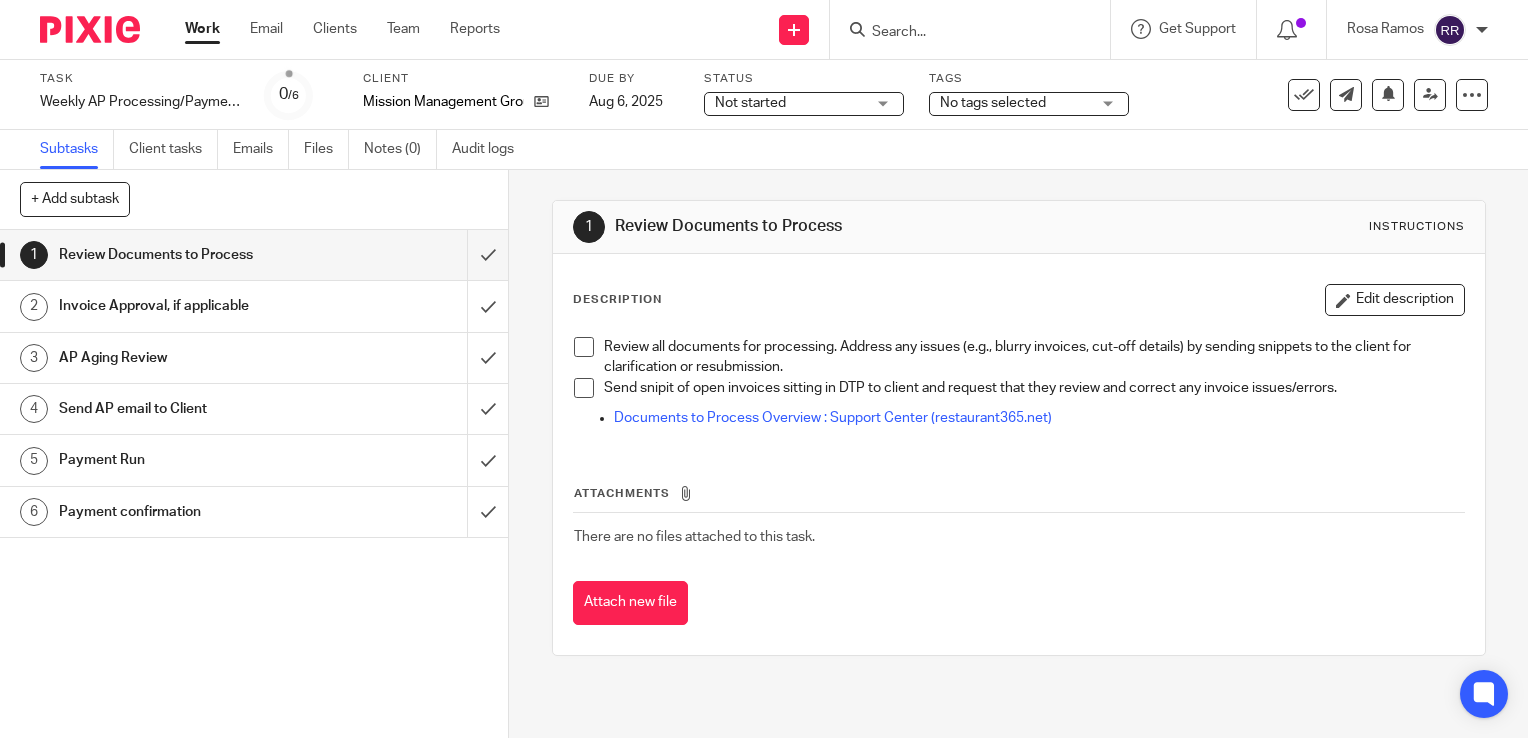 scroll, scrollTop: 0, scrollLeft: 0, axis: both 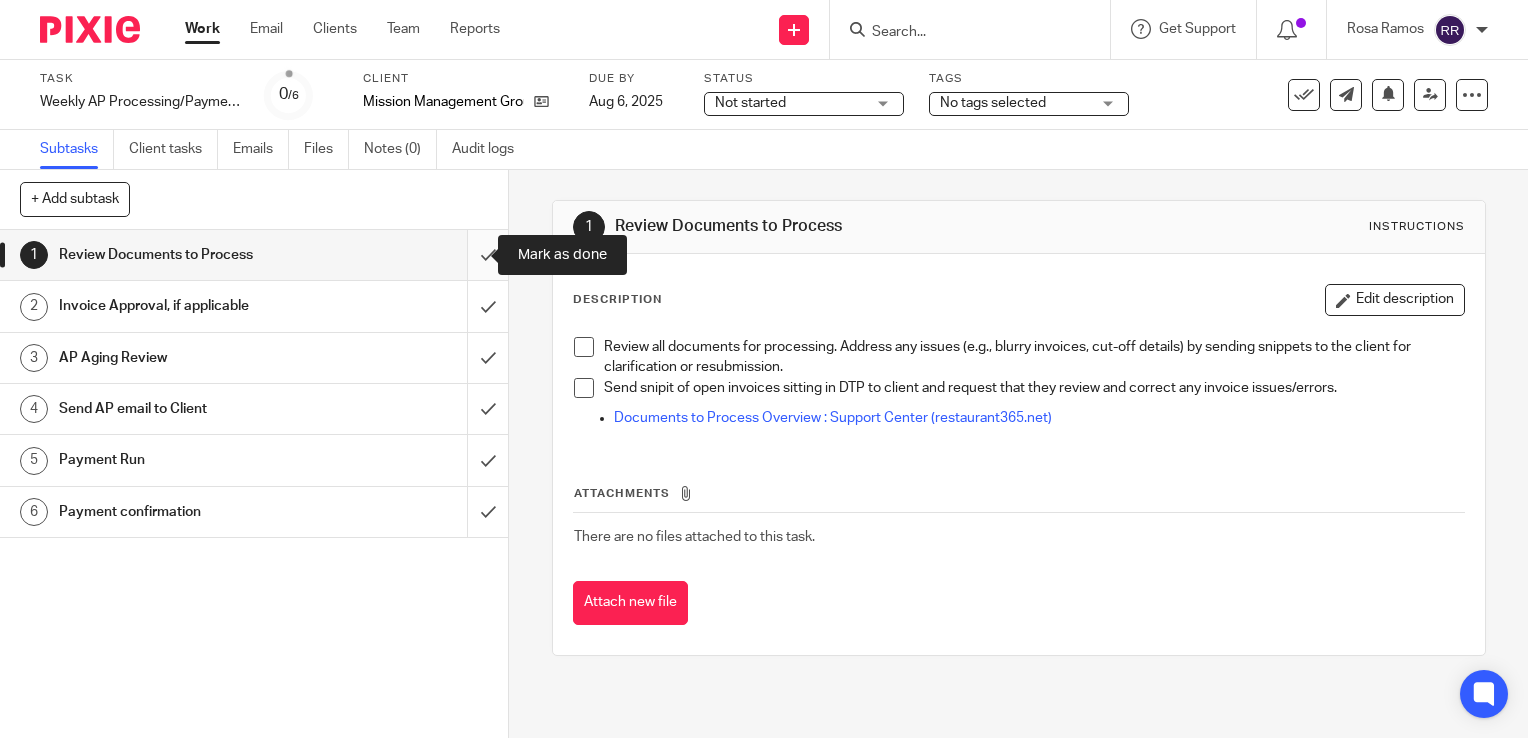 click at bounding box center (254, 255) 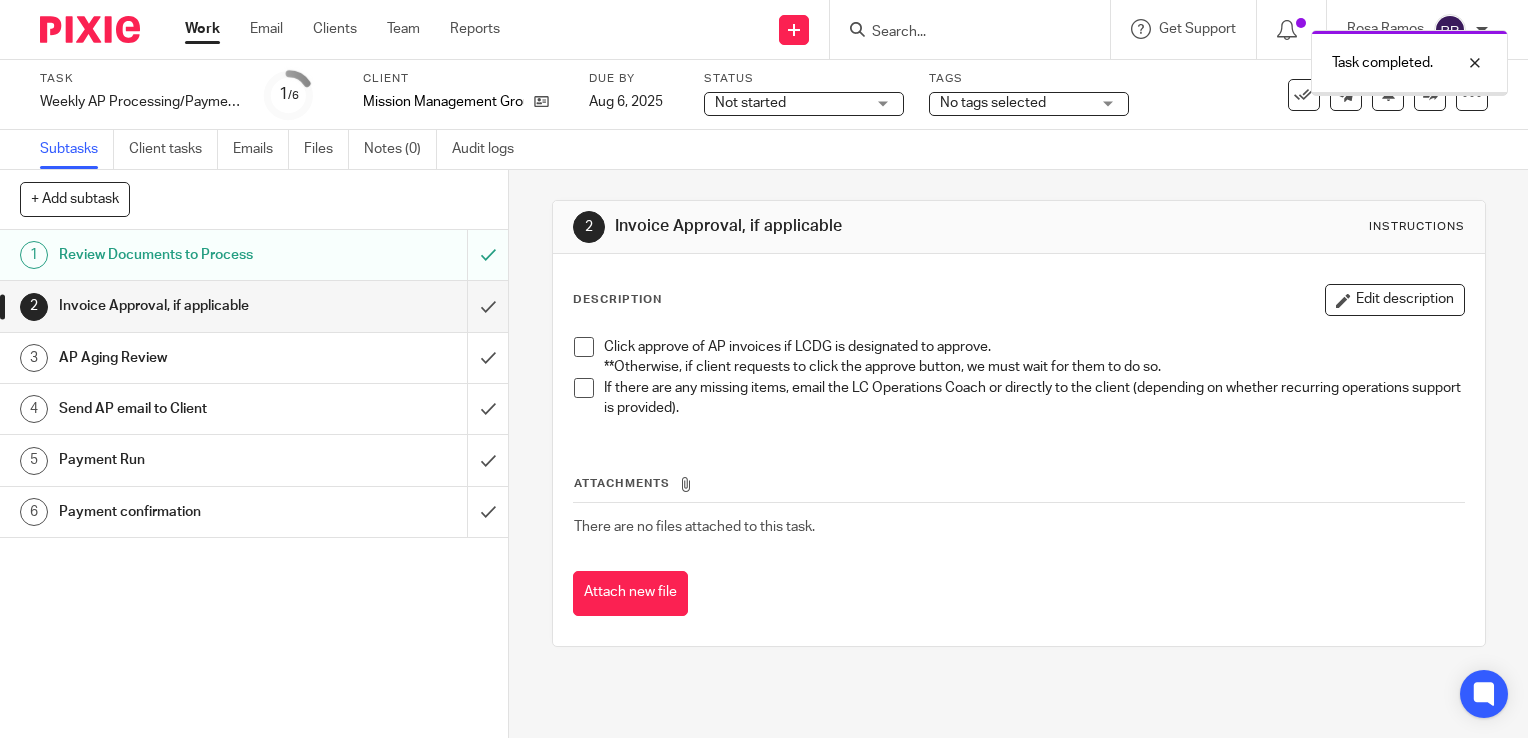 scroll, scrollTop: 0, scrollLeft: 0, axis: both 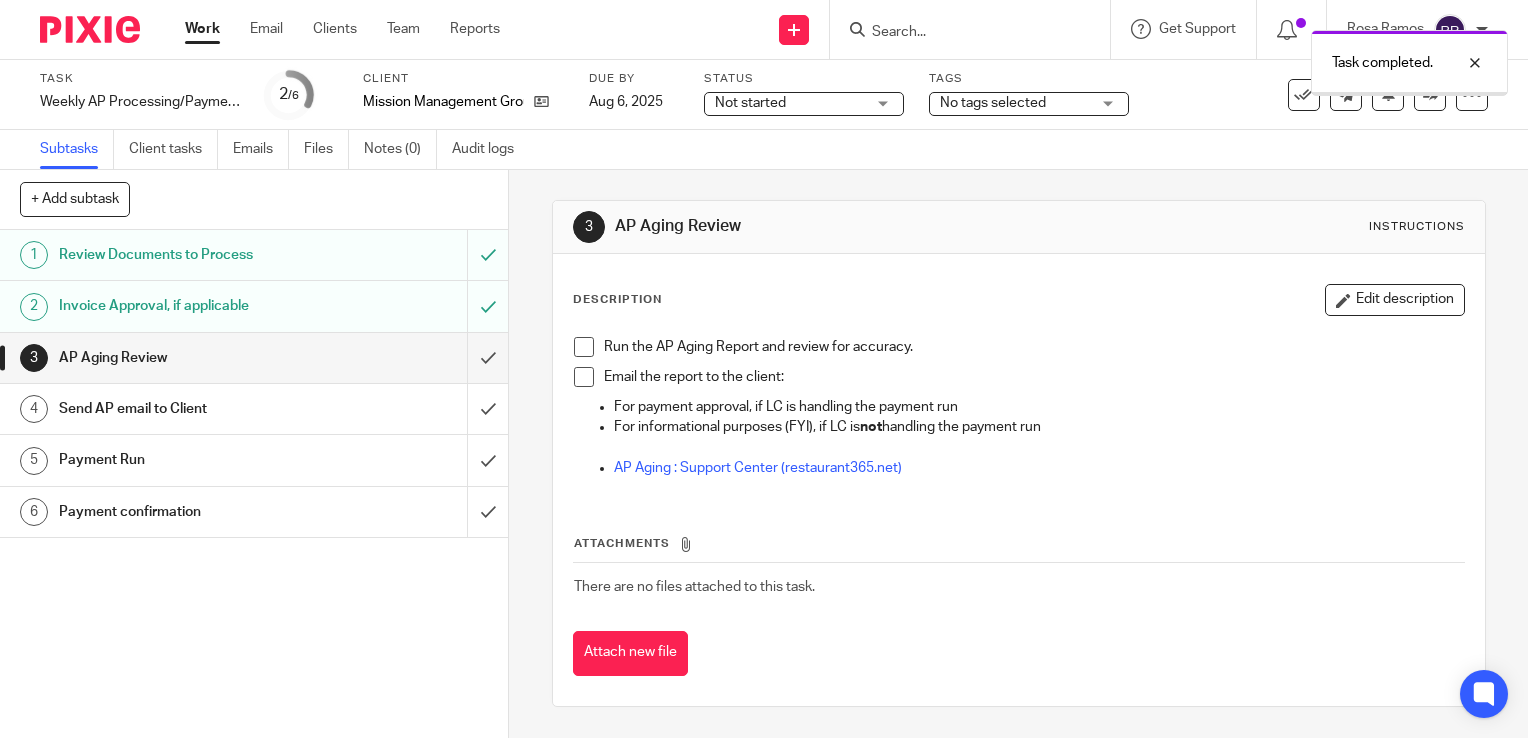 click at bounding box center [254, 358] 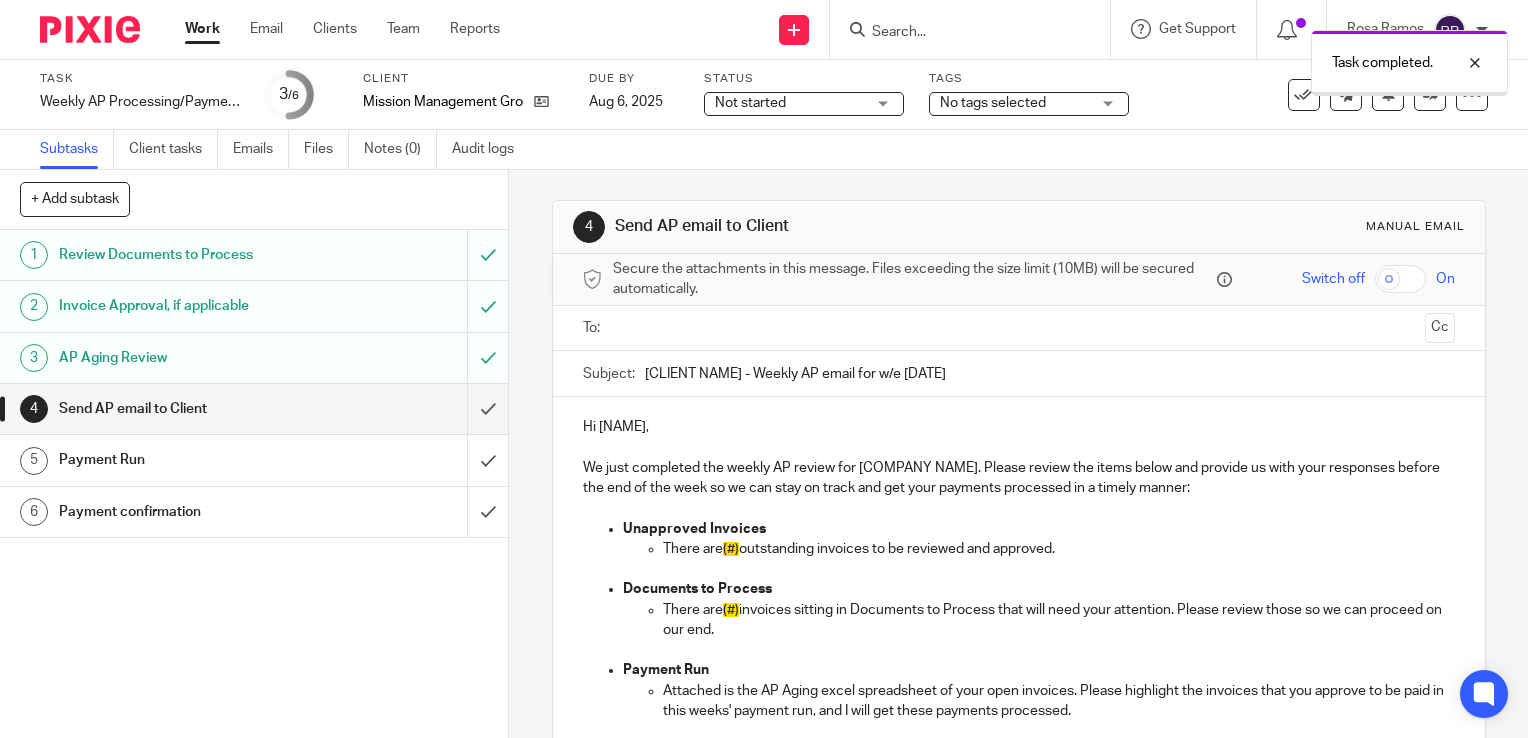 scroll, scrollTop: 0, scrollLeft: 0, axis: both 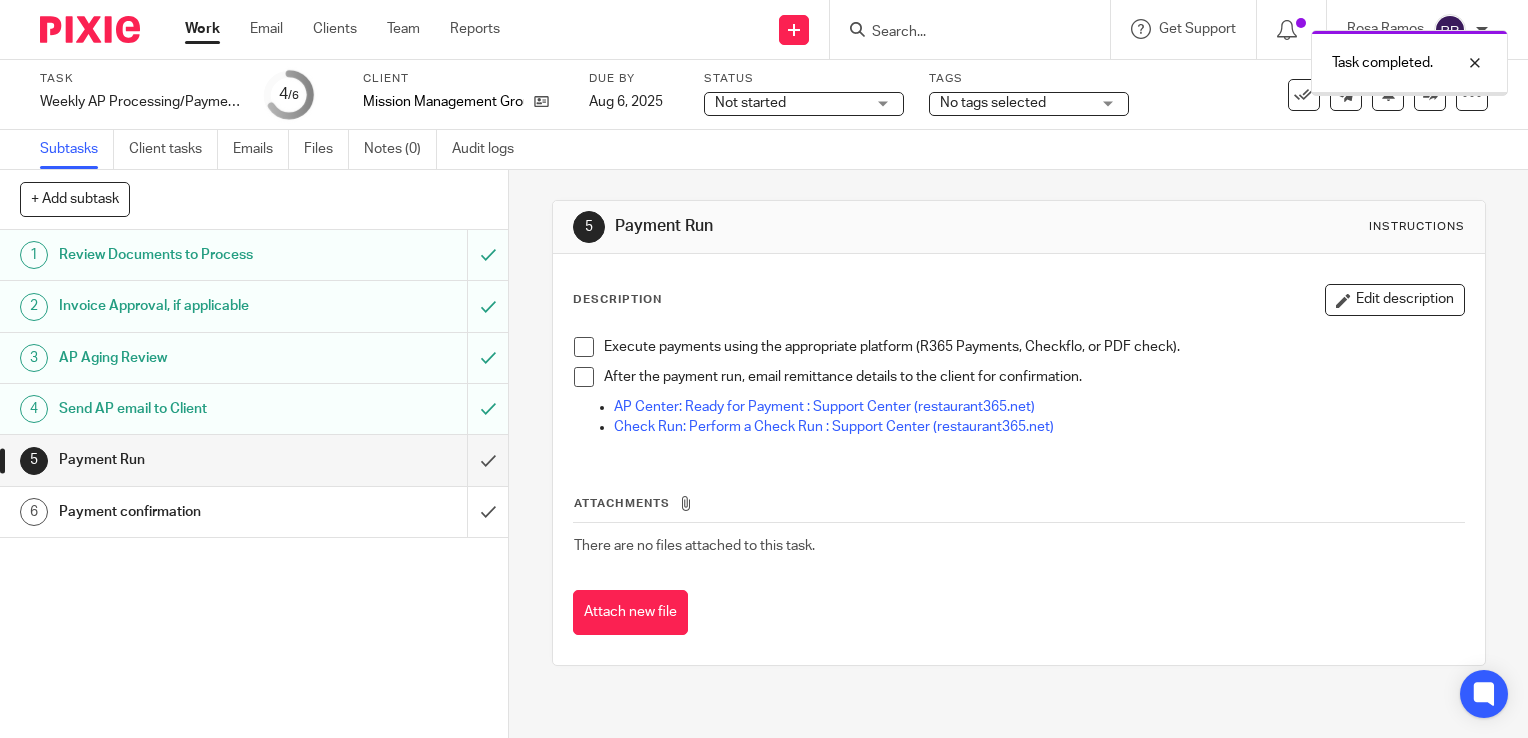 click on "Work" at bounding box center (202, 29) 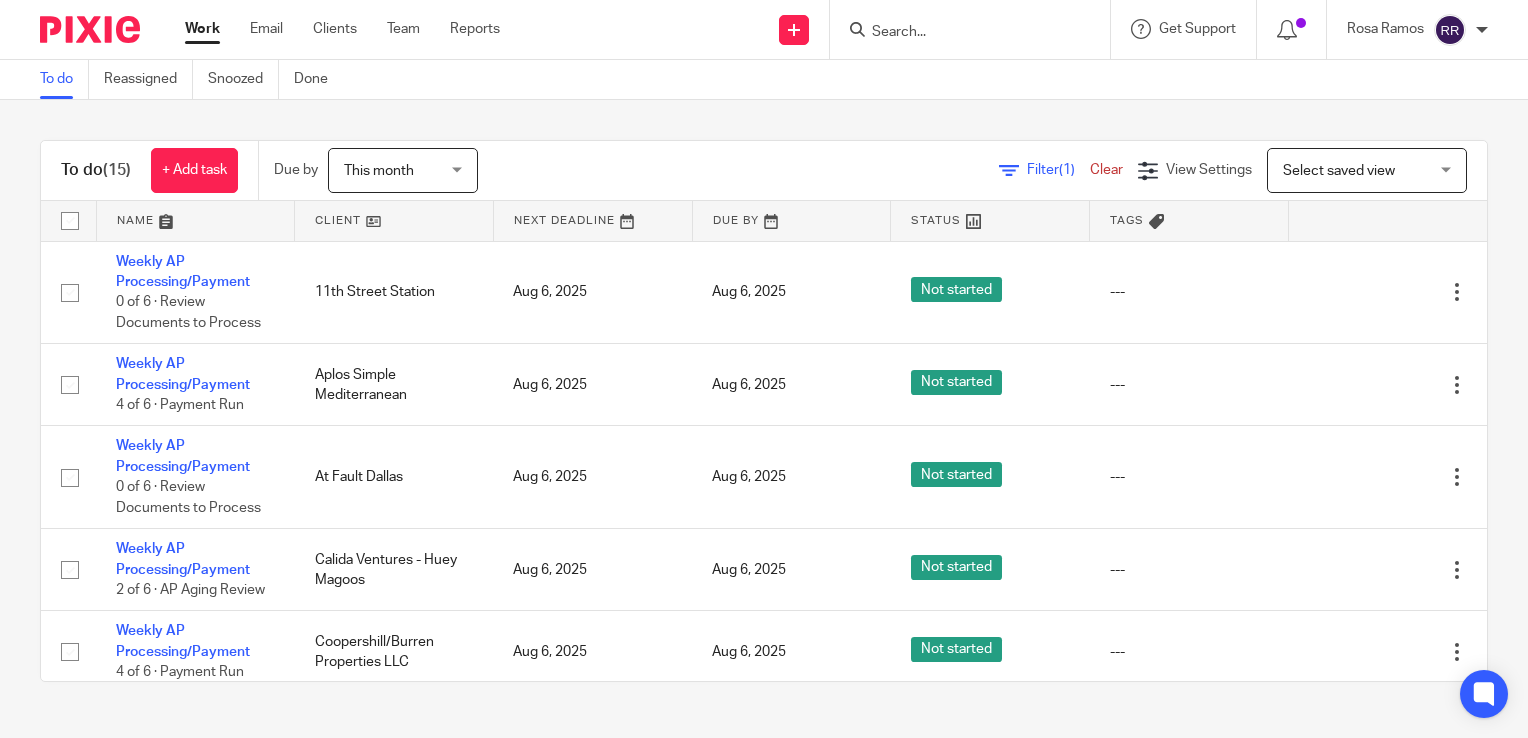 scroll, scrollTop: 0, scrollLeft: 0, axis: both 